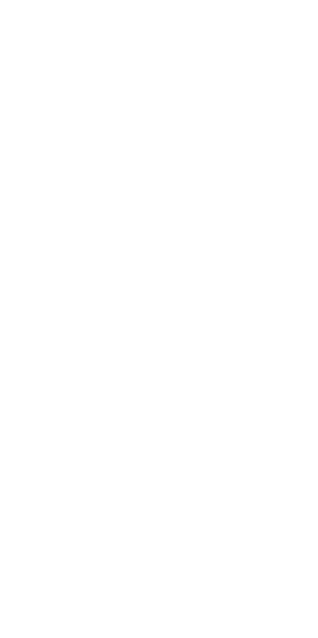 scroll, scrollTop: 0, scrollLeft: 0, axis: both 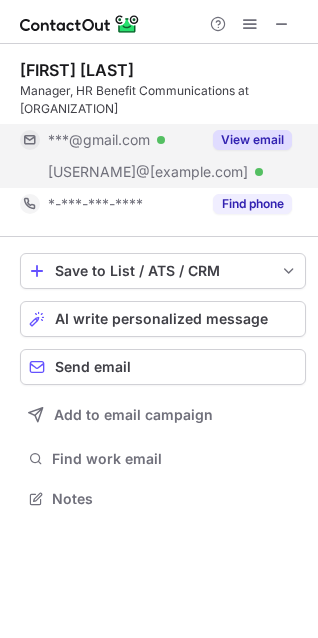 click on "View email" at bounding box center (252, 140) 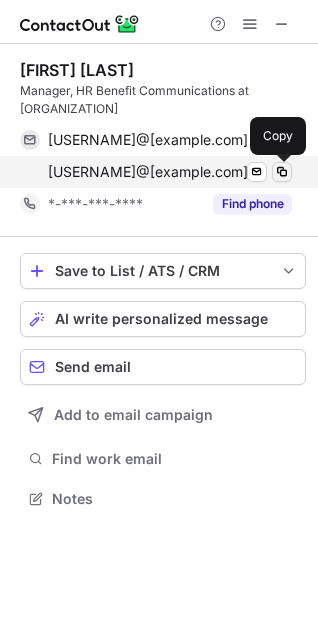 click at bounding box center (282, 172) 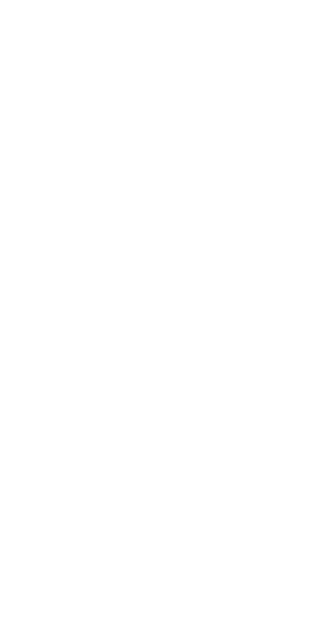 scroll, scrollTop: 0, scrollLeft: 0, axis: both 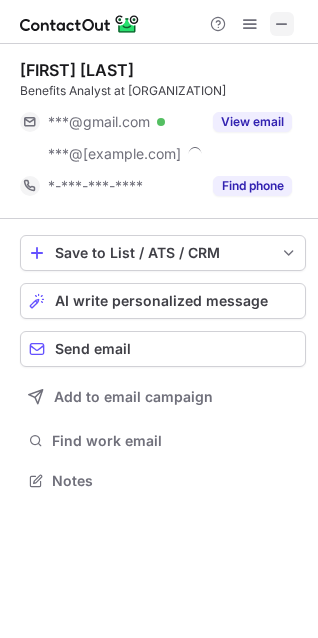 click at bounding box center [282, 24] 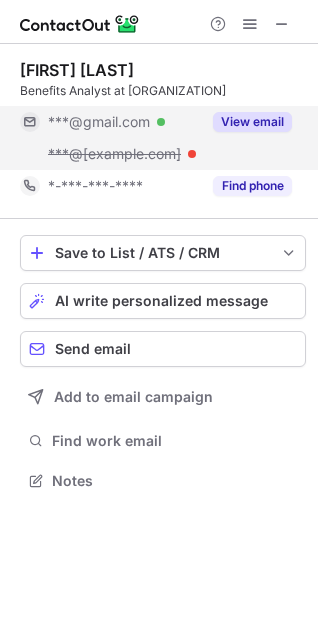 click on "View email" at bounding box center (252, 122) 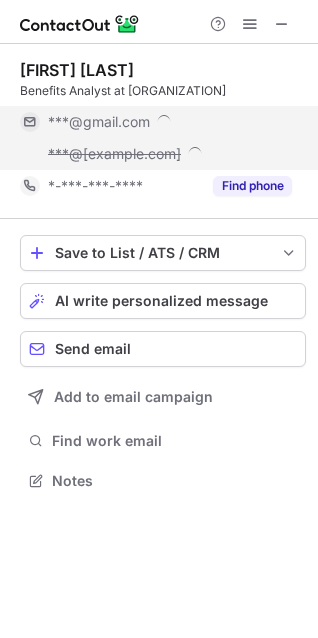scroll, scrollTop: 10, scrollLeft: 10, axis: both 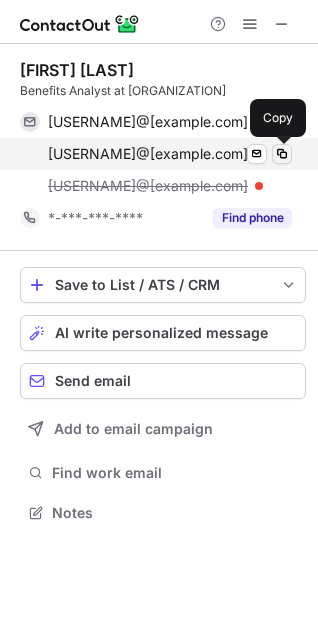 click at bounding box center [282, 154] 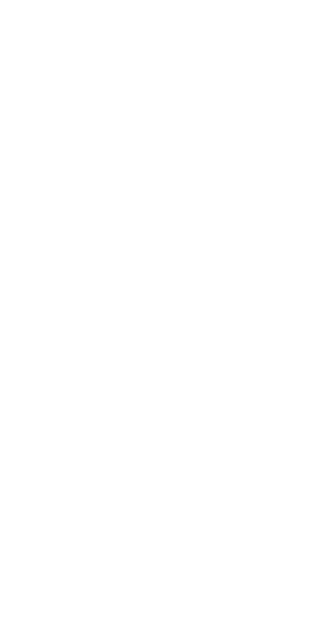 scroll, scrollTop: 0, scrollLeft: 0, axis: both 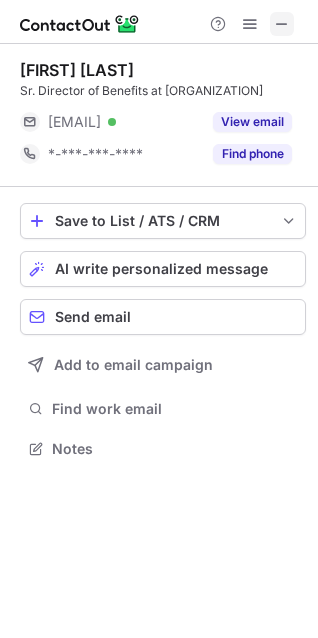 click at bounding box center (282, 24) 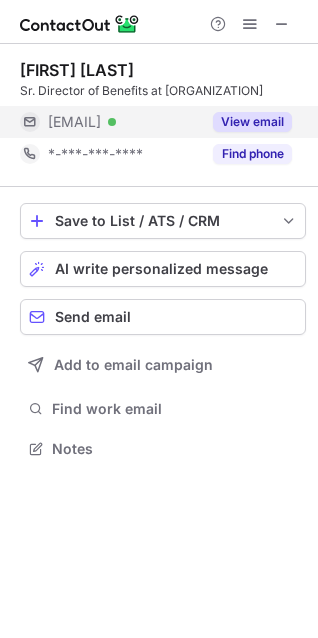 click on "View email" at bounding box center [252, 122] 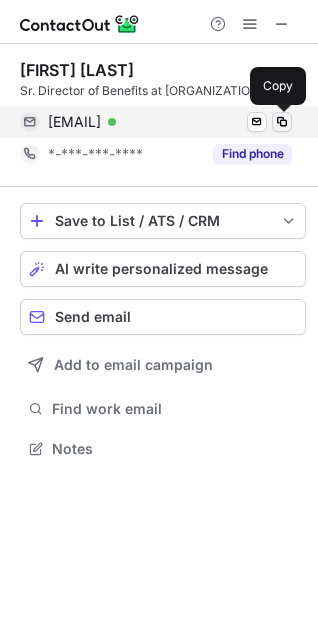 click at bounding box center (282, 122) 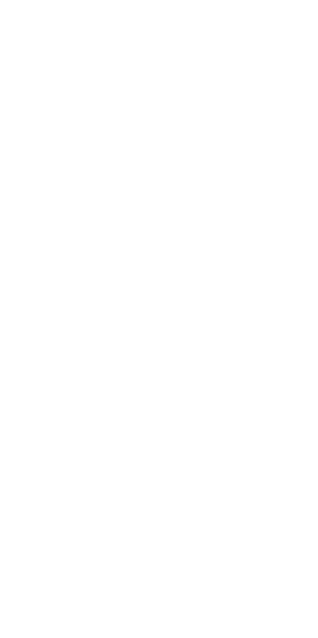 scroll, scrollTop: 0, scrollLeft: 0, axis: both 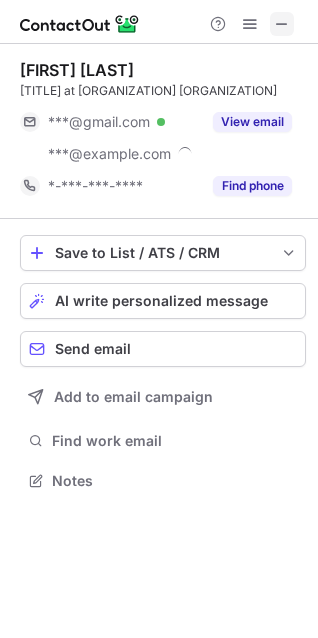 click at bounding box center (282, 24) 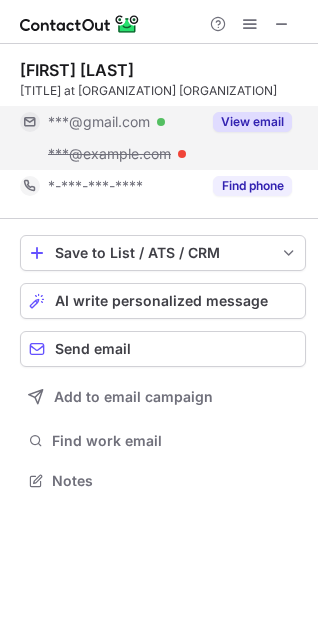 click on "View email" at bounding box center [252, 122] 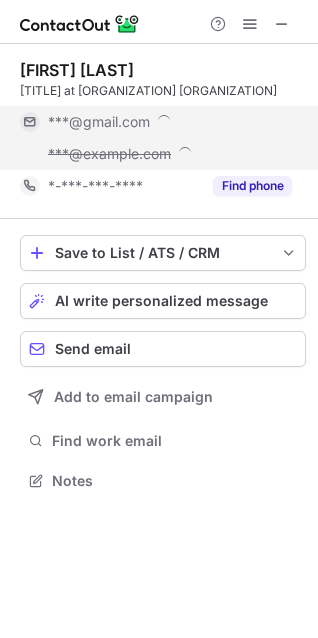 scroll, scrollTop: 10, scrollLeft: 10, axis: both 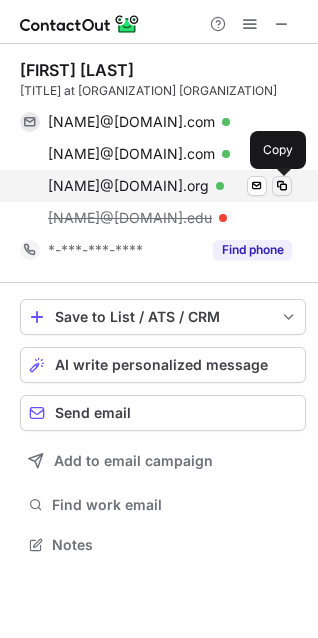 click at bounding box center (282, 186) 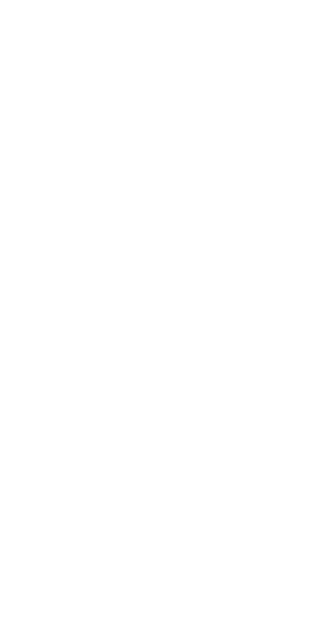 scroll, scrollTop: 0, scrollLeft: 0, axis: both 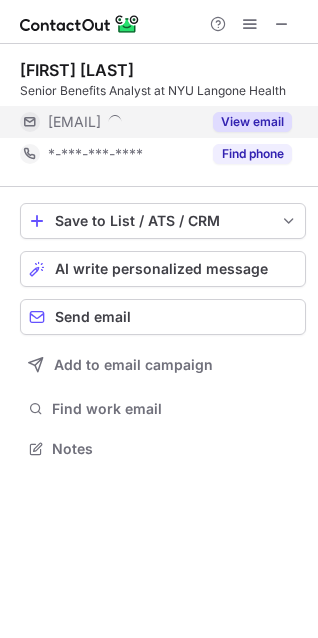 click on "View email" at bounding box center [252, 122] 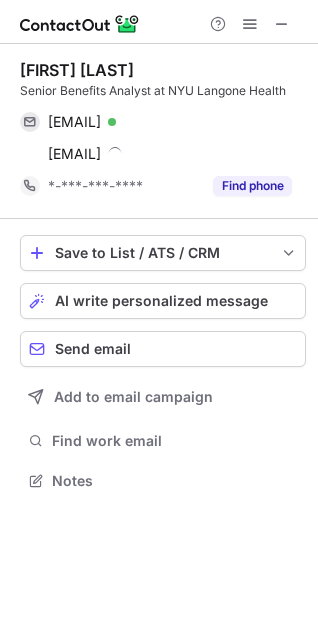 scroll, scrollTop: 10, scrollLeft: 10, axis: both 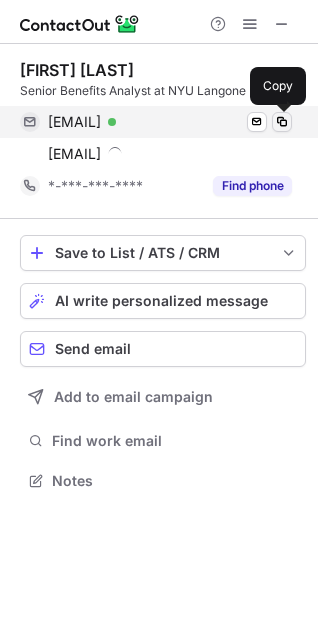 click at bounding box center (282, 122) 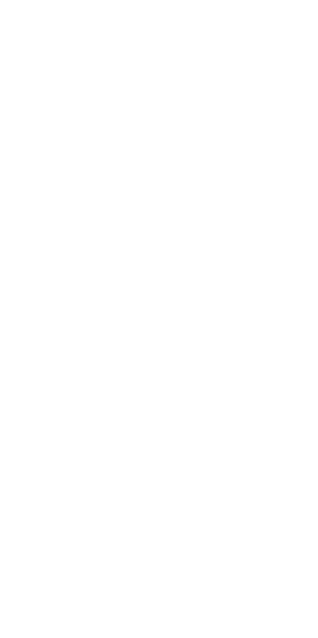 scroll, scrollTop: 0, scrollLeft: 0, axis: both 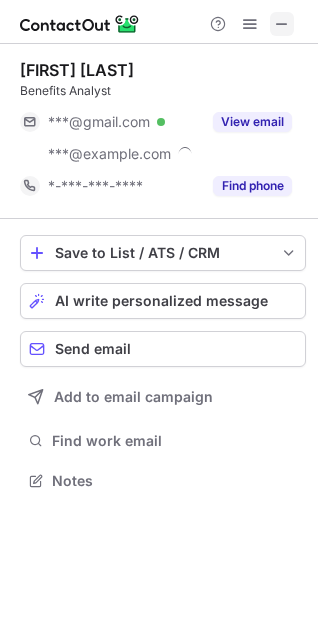 click at bounding box center [282, 24] 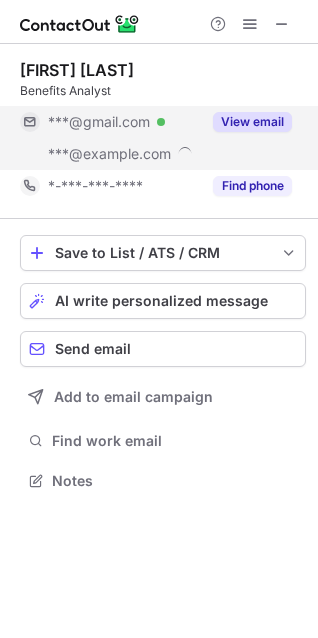click on "View email" at bounding box center [252, 122] 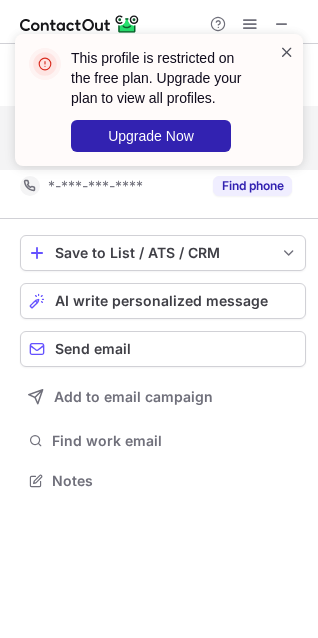 click at bounding box center (287, 52) 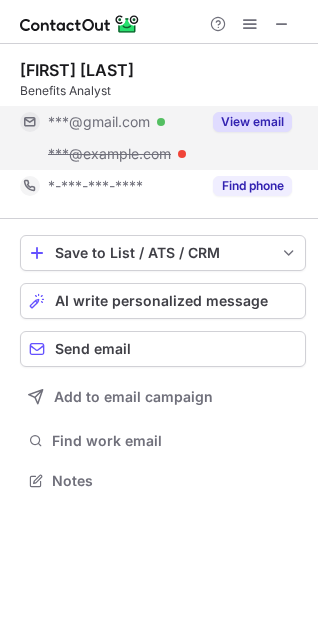 click on "This profile is restricted on the free plan. Upgrade your plan to view all profiles. Upgrade Now Shannon McIntyre Benefits Analyst ***@gmail.com Verified ***@med.nyu.edu View email *-***-***-**** Find phone Save to List / ATS / CRM List Select Lever Connect Greenhouse Connect Salesforce Connect Hubspot Connect Bullhorn Connect Zapier (100+ Applications) Connect Request a new integration AI write personalized message Send email Add to email campaign Find work email Notes" at bounding box center (159, 319) 